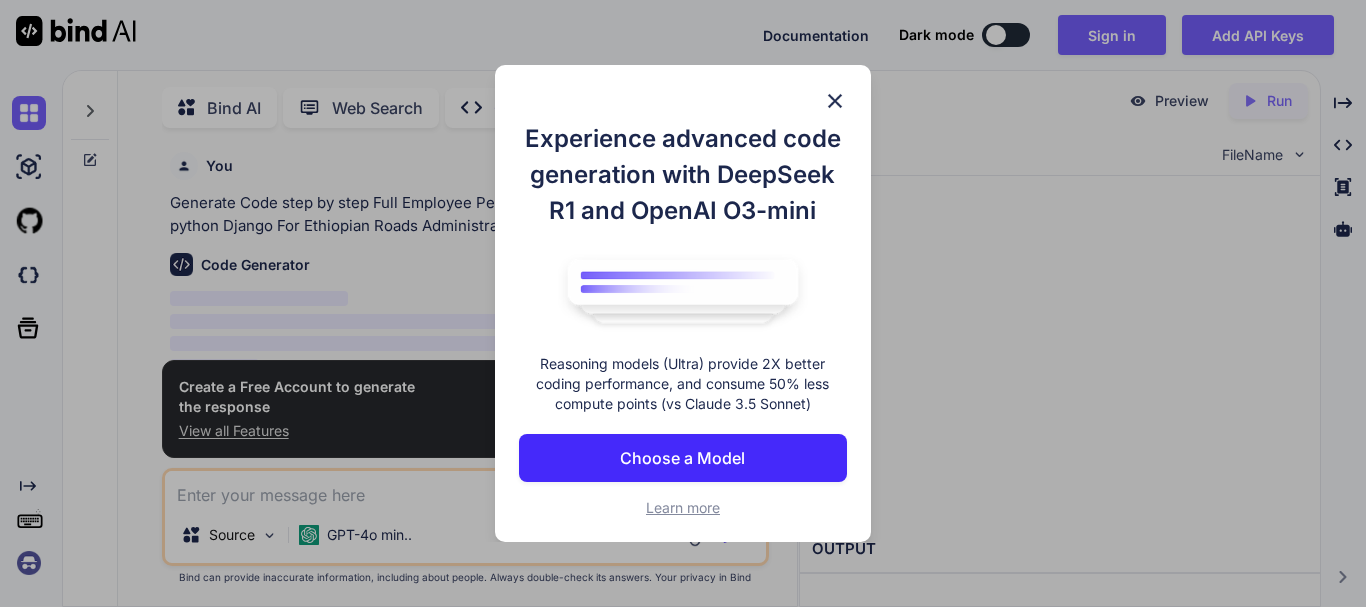 scroll, scrollTop: 0, scrollLeft: 0, axis: both 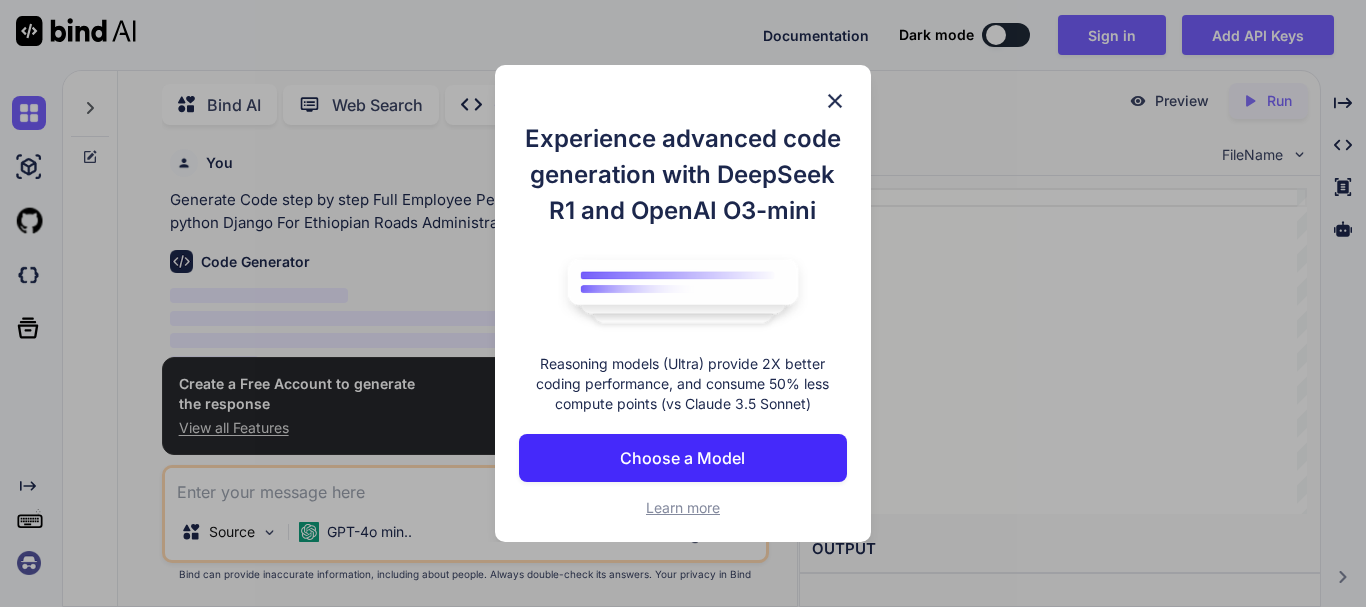 click on "Choose a Model" at bounding box center [682, 458] 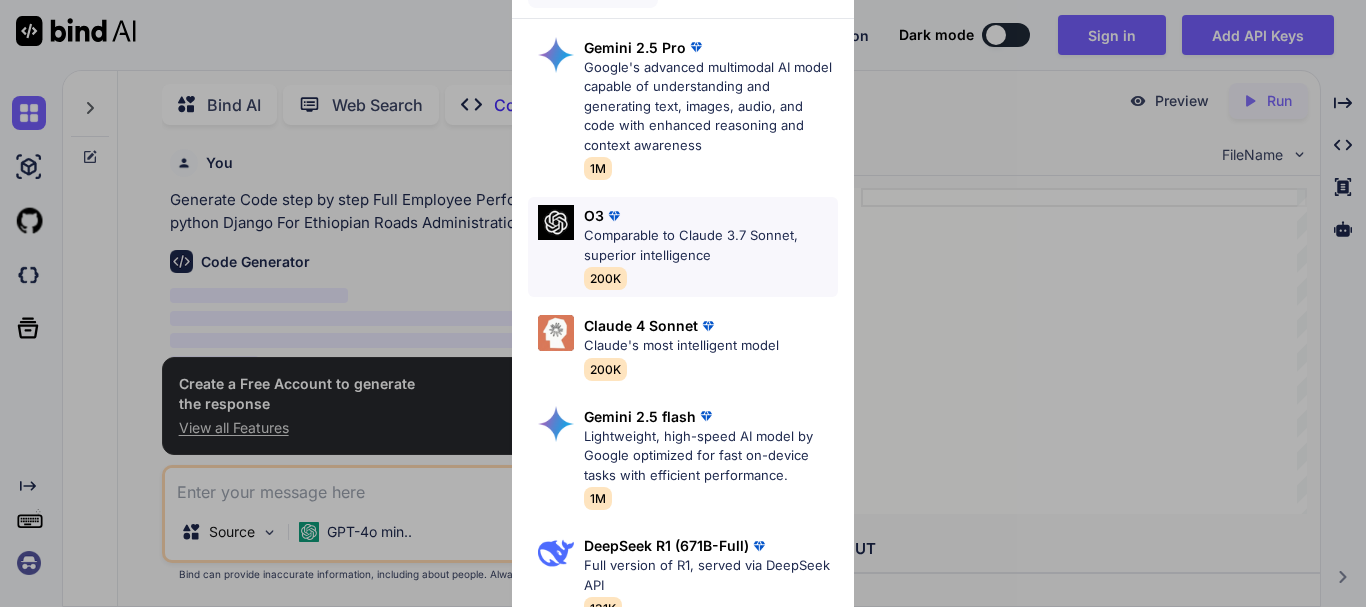 click on "Comparable to Claude 3.7 Sonnet, superior intelligence" at bounding box center (711, 245) 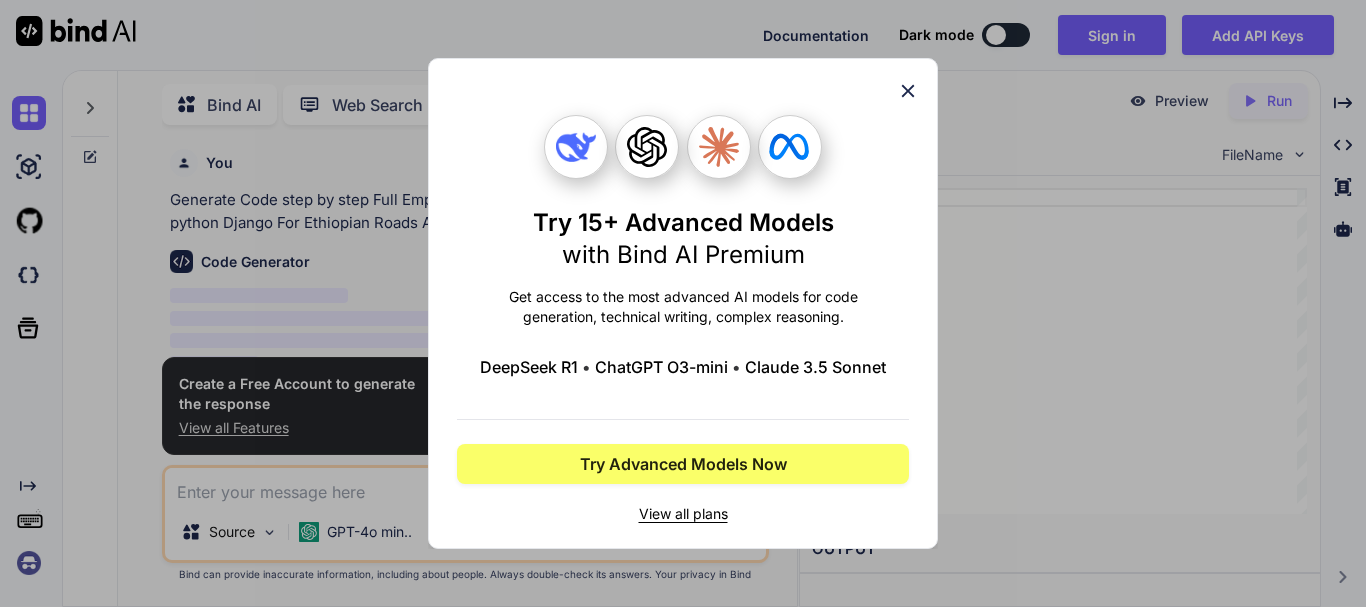 click on "Try 15+ Advanced Models with Bind AI Premium Get access to the most advanced AI models for code  generation, technical writing, complex reasoning. DeepSeek R1 •   ChatGPT O3-mini • Claude 3.5 Sonnet Try Advanced Models Now View all plans" at bounding box center [683, 303] 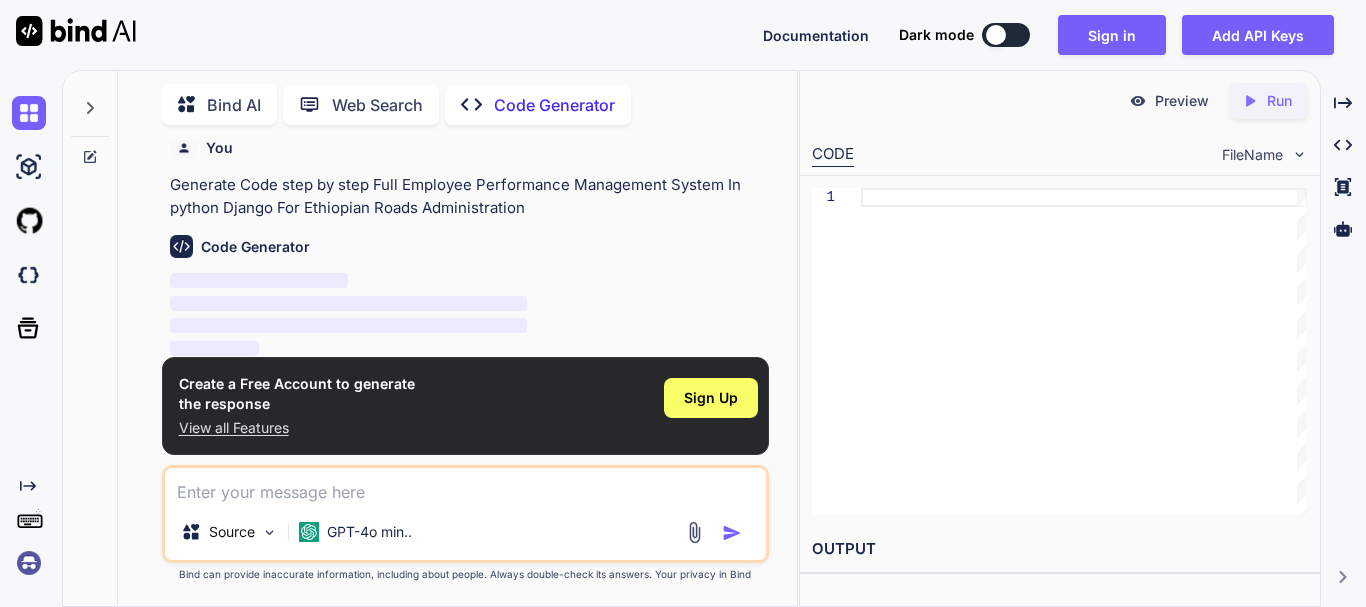 scroll, scrollTop: 18, scrollLeft: 0, axis: vertical 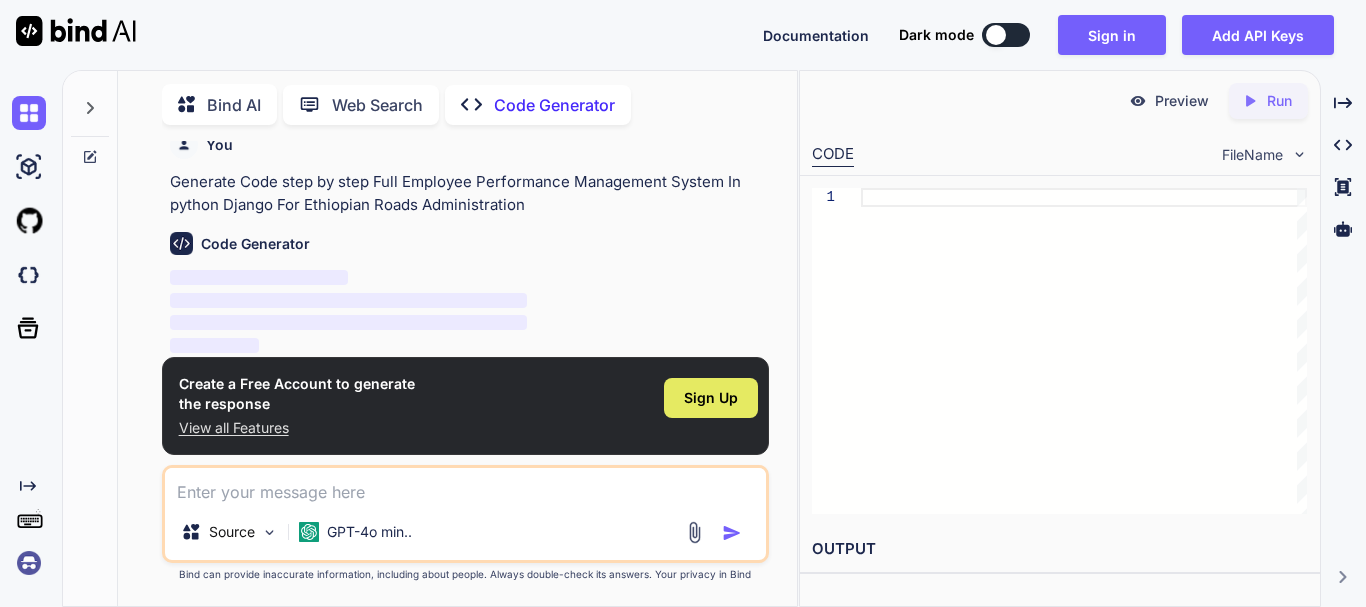 click on "Sign Up" at bounding box center (711, 398) 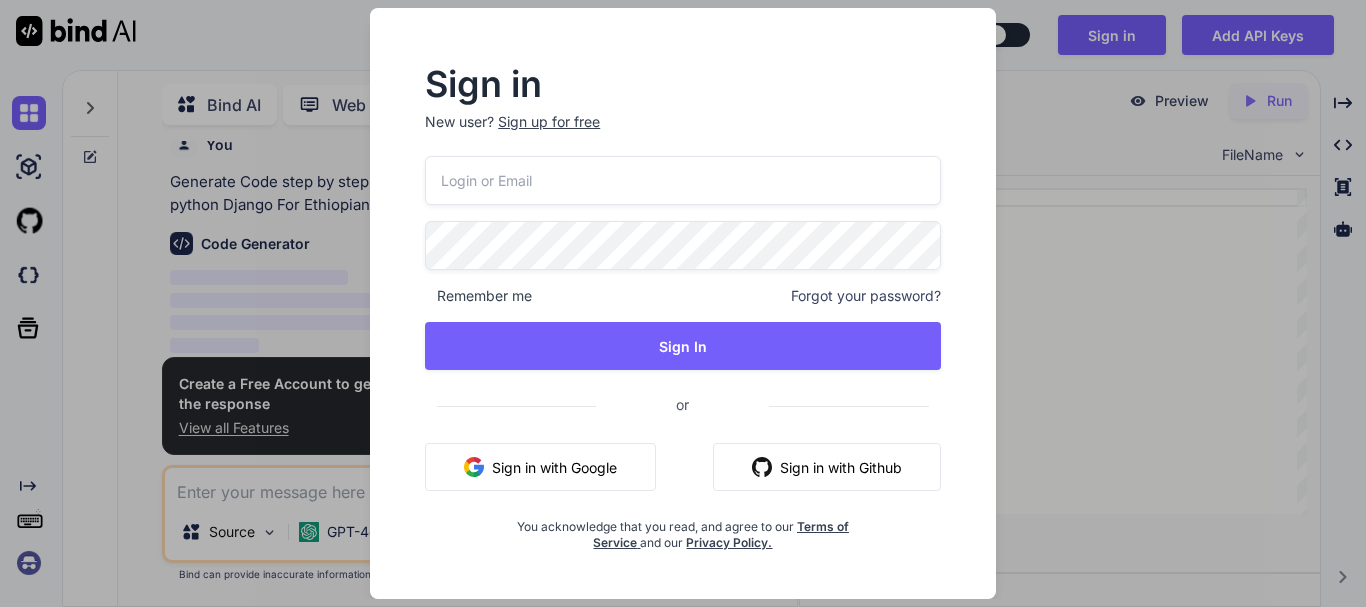 click on "Sign in with Google" at bounding box center (540, 467) 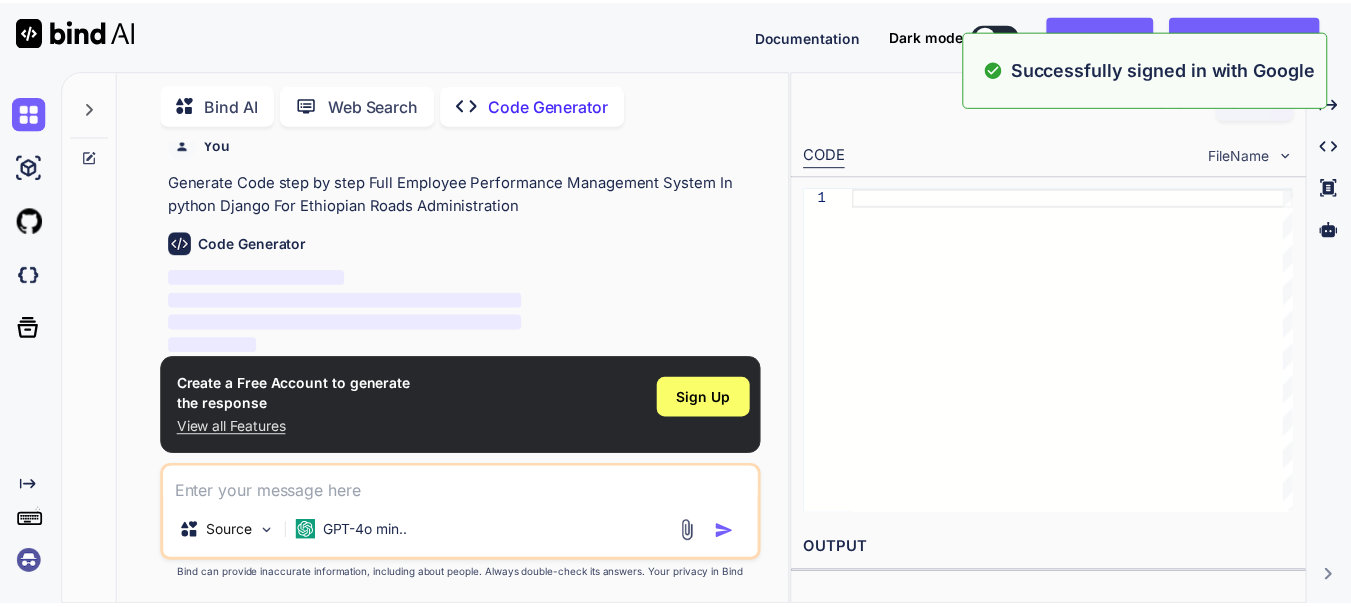 scroll, scrollTop: 0, scrollLeft: 0, axis: both 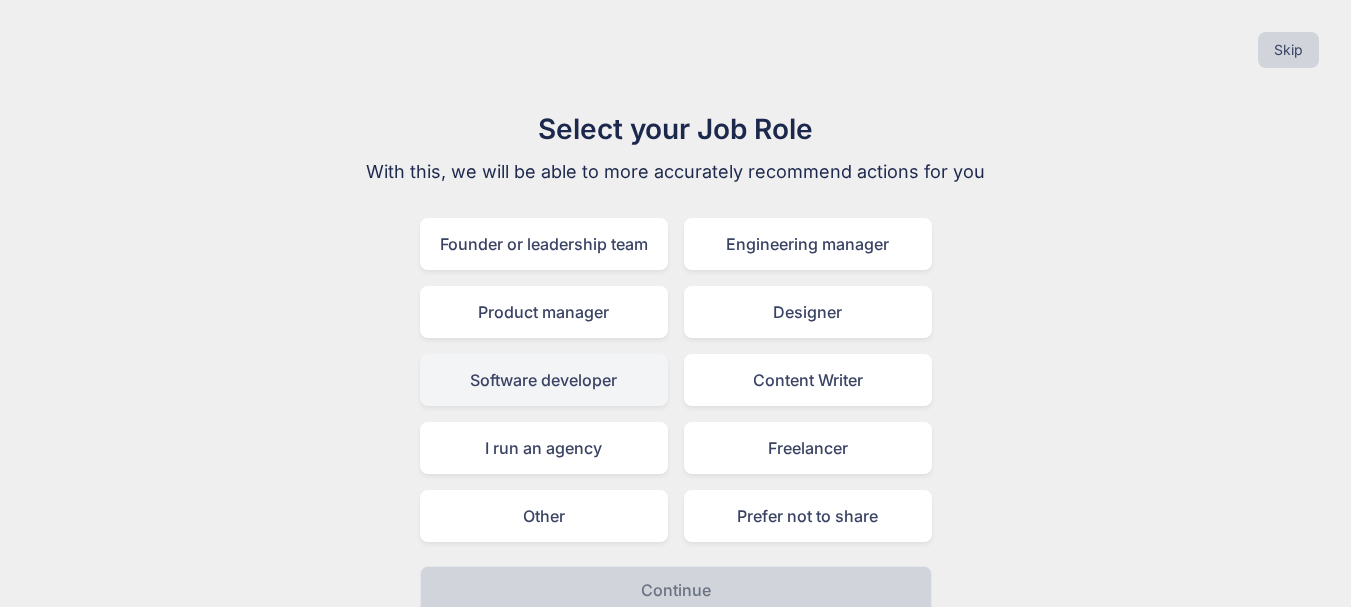 click on "Software developer" at bounding box center [544, 380] 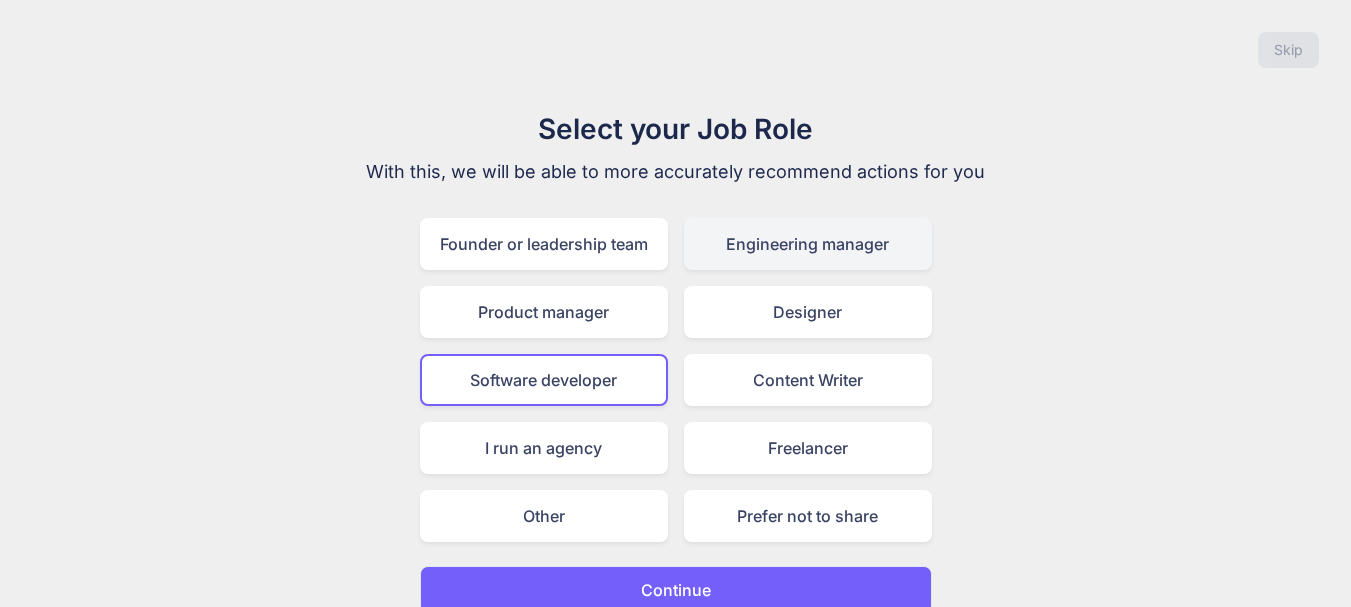 click on "Engineering manager" at bounding box center [808, 244] 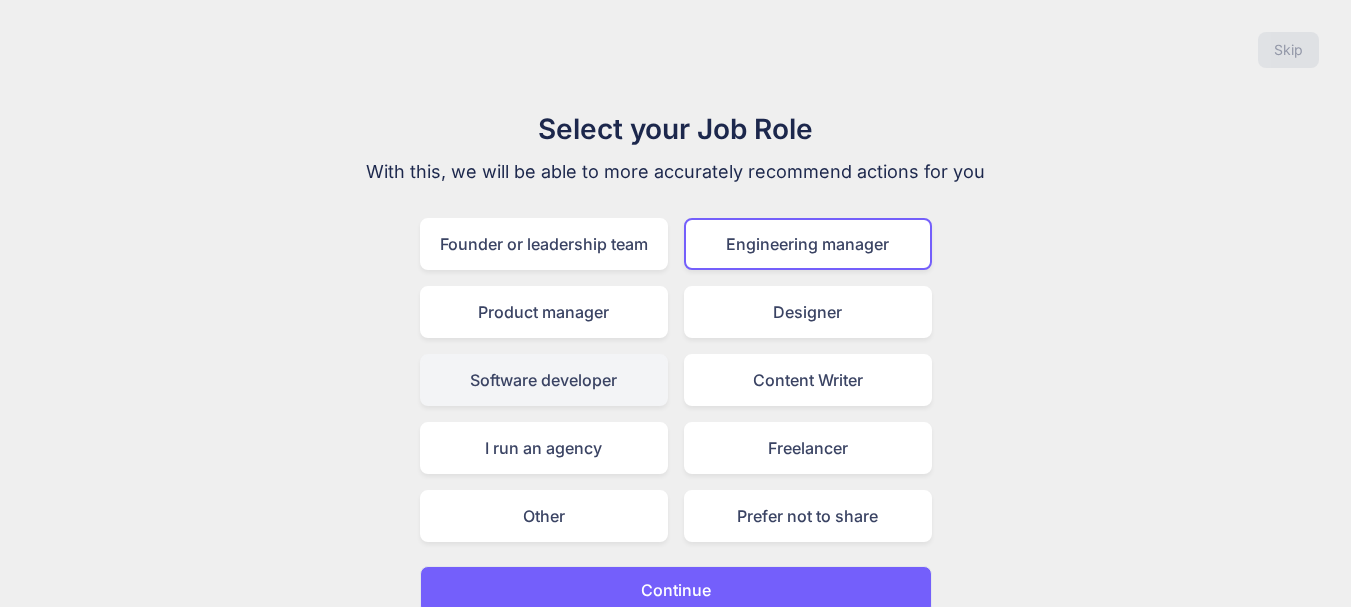 drag, startPoint x: 540, startPoint y: 377, endPoint x: 547, endPoint y: 394, distance: 18.384777 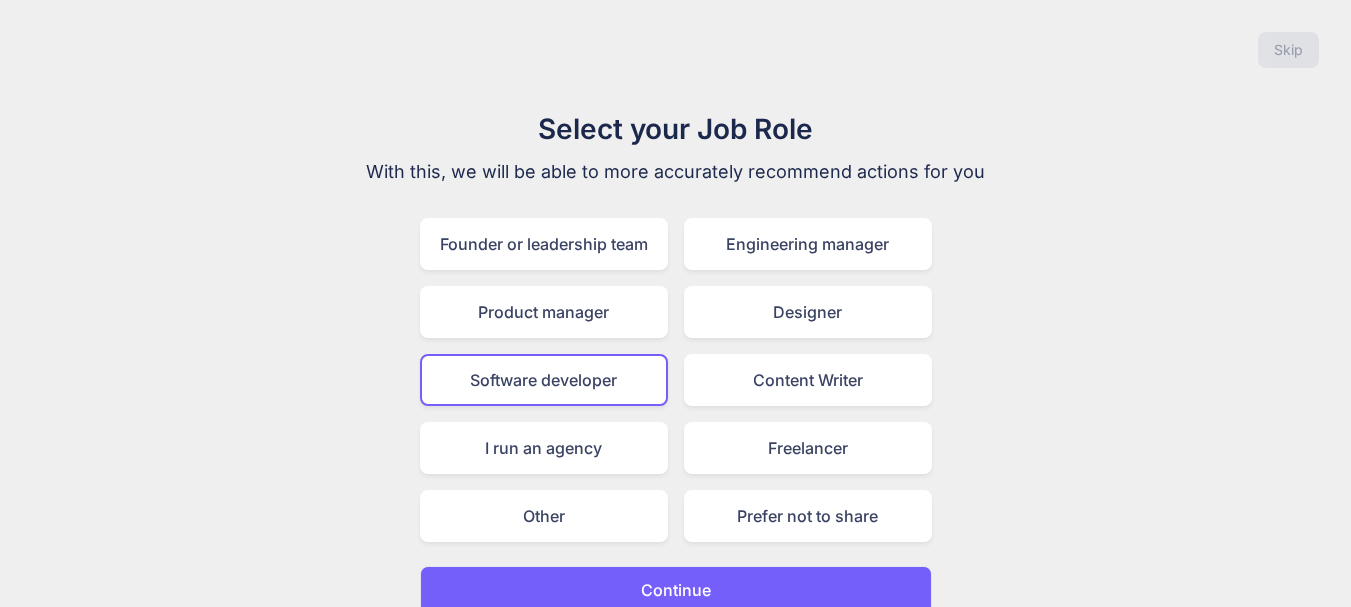 click on "Continue" at bounding box center (676, 590) 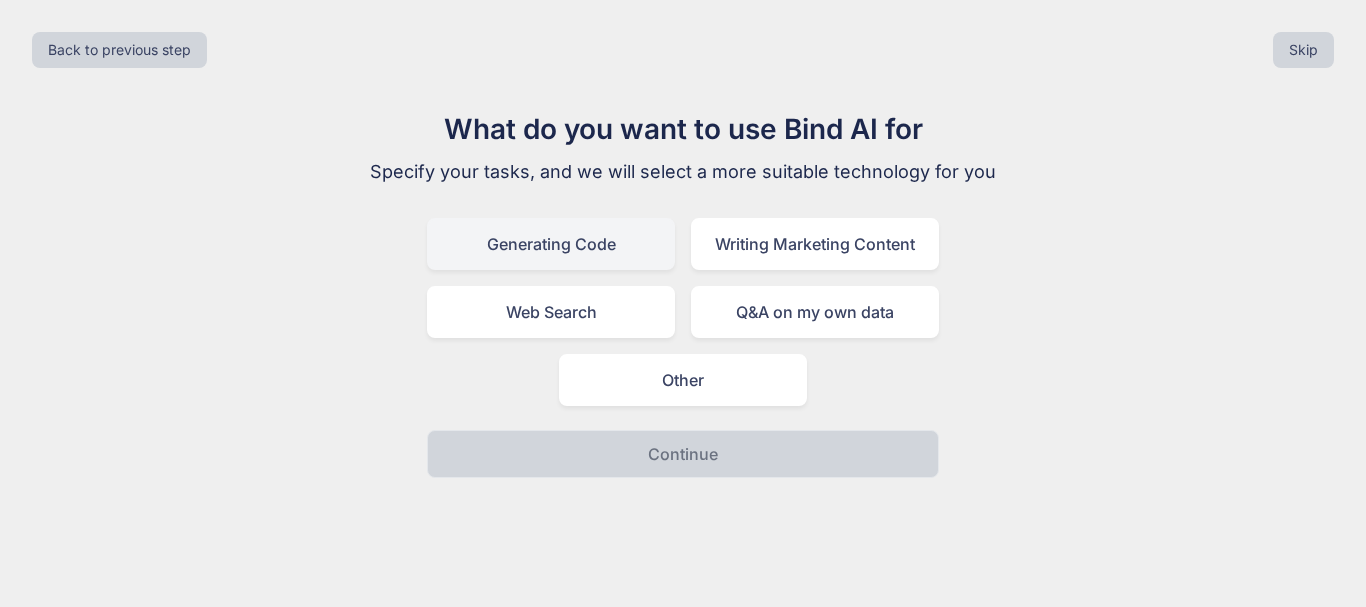 click on "Generating Code" at bounding box center [551, 244] 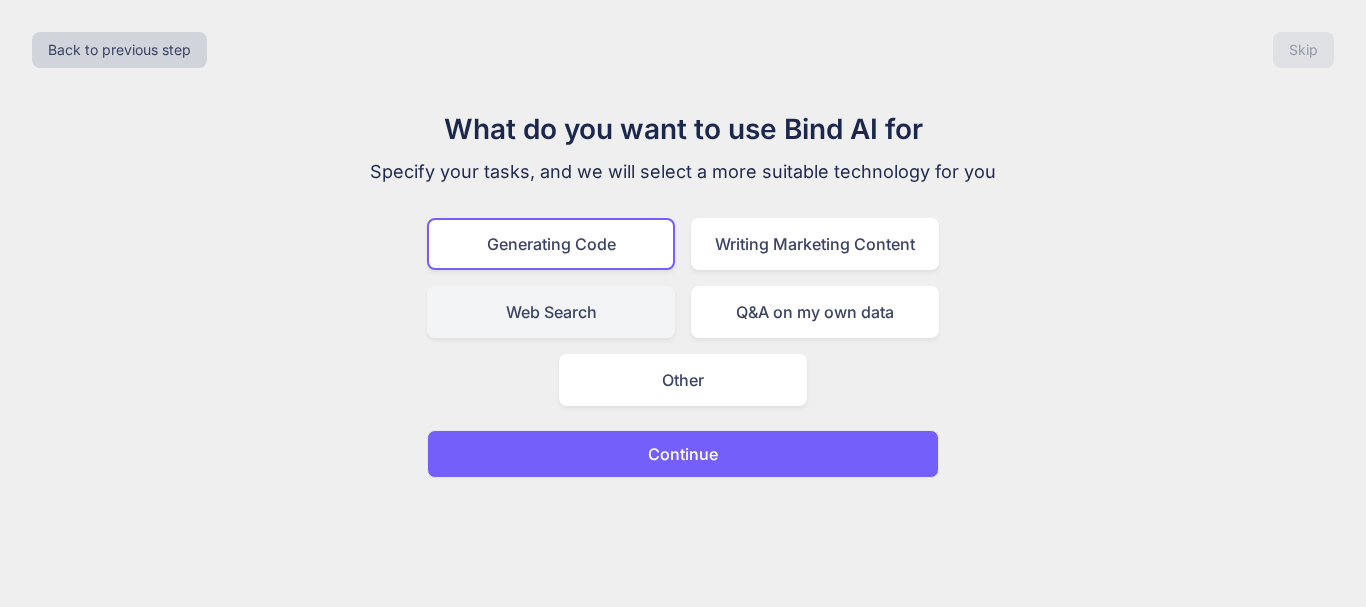 click on "Web Search" at bounding box center [551, 312] 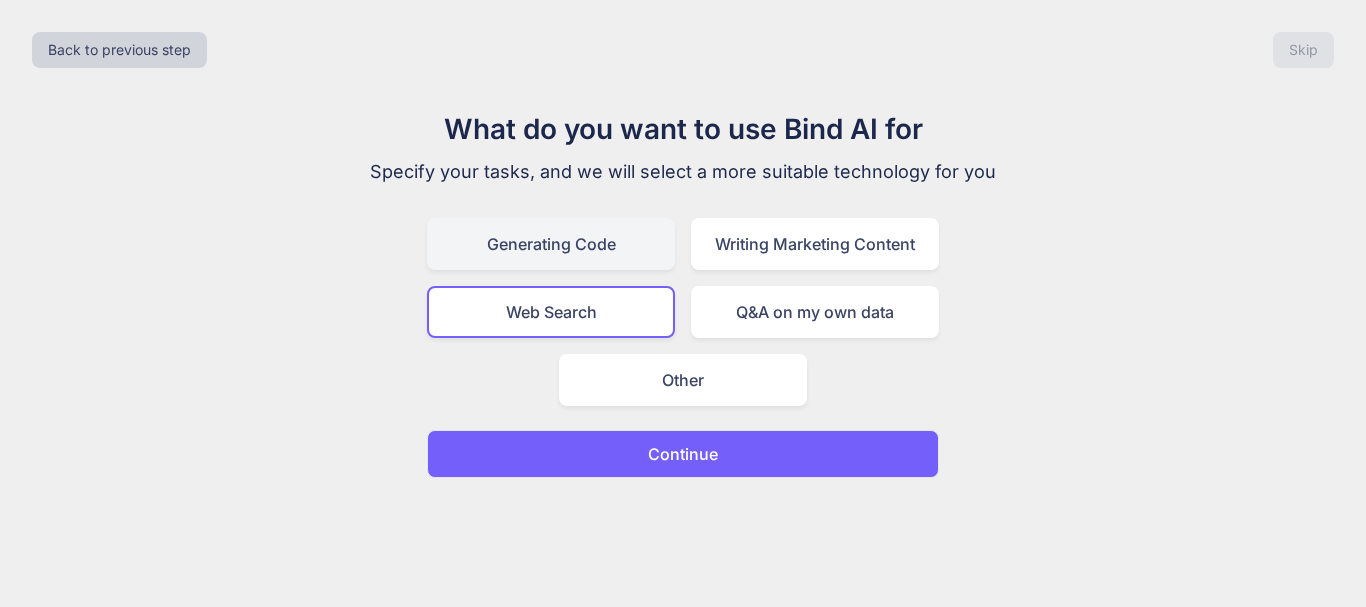 click on "Generating Code" at bounding box center [551, 244] 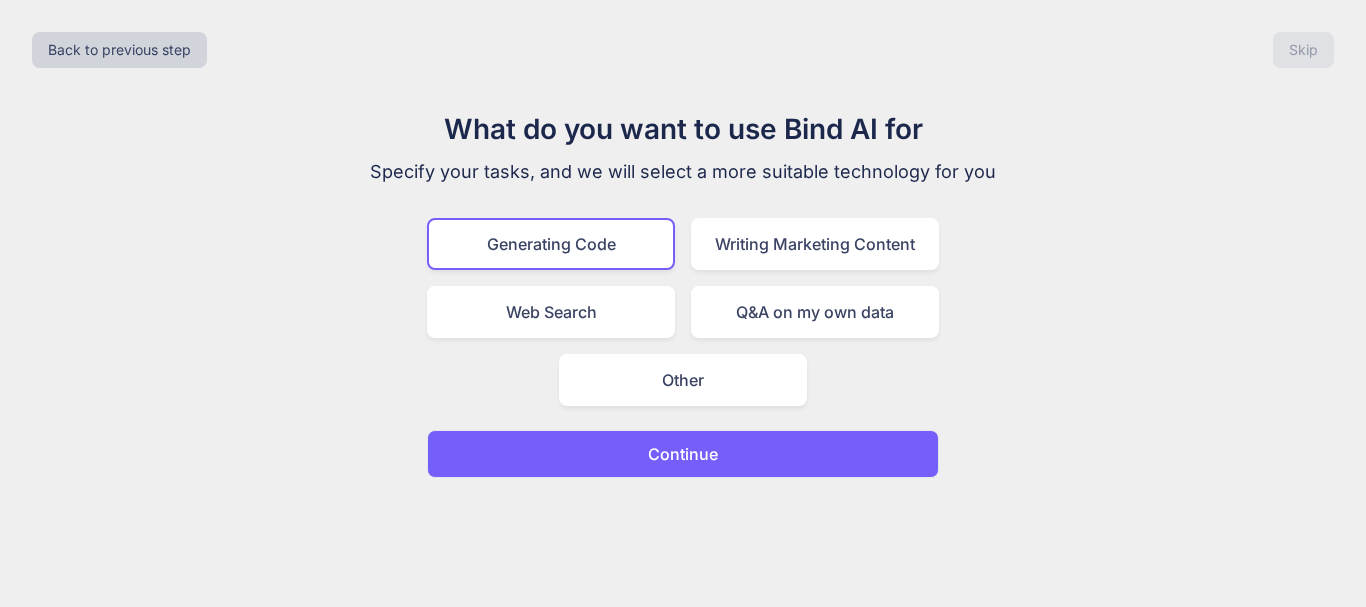 click on "Continue" at bounding box center [683, 454] 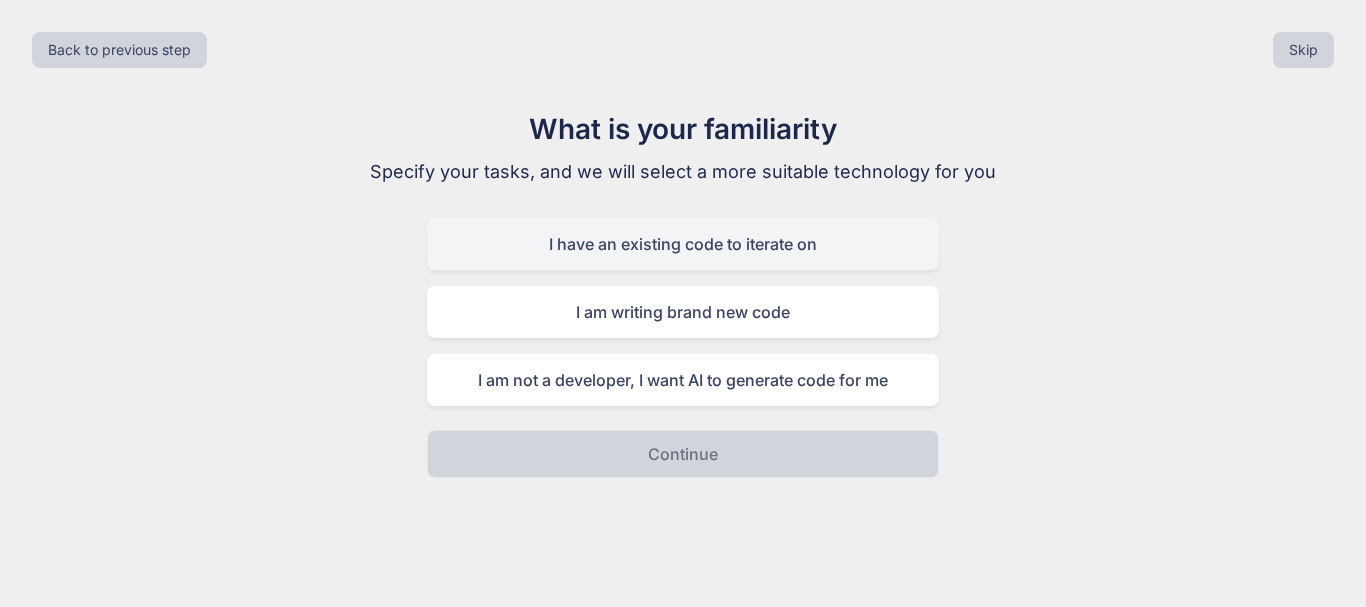 click on "I have an existing code to iterate on" at bounding box center [683, 244] 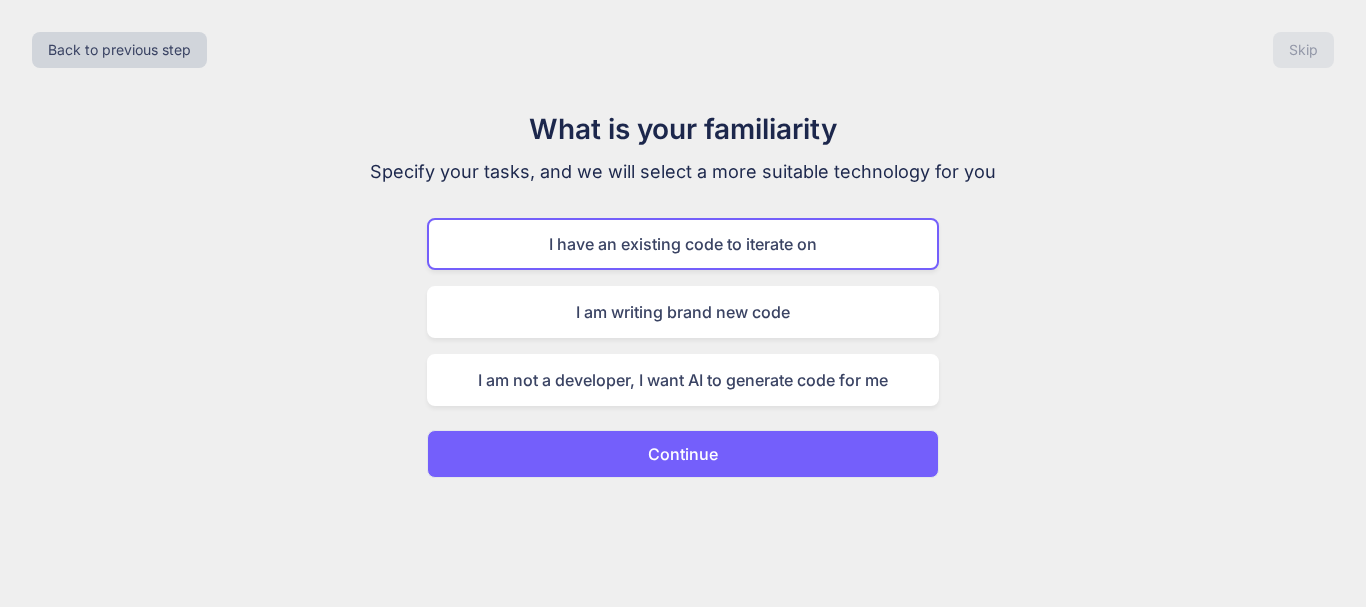 click on "What is your familiarity Specify your tasks, and we will select a more suitable technology for you I have an existing code to iterate on I am writing brand new code I am not a developer, I want AI to generate code for me Continue" at bounding box center [683, 293] 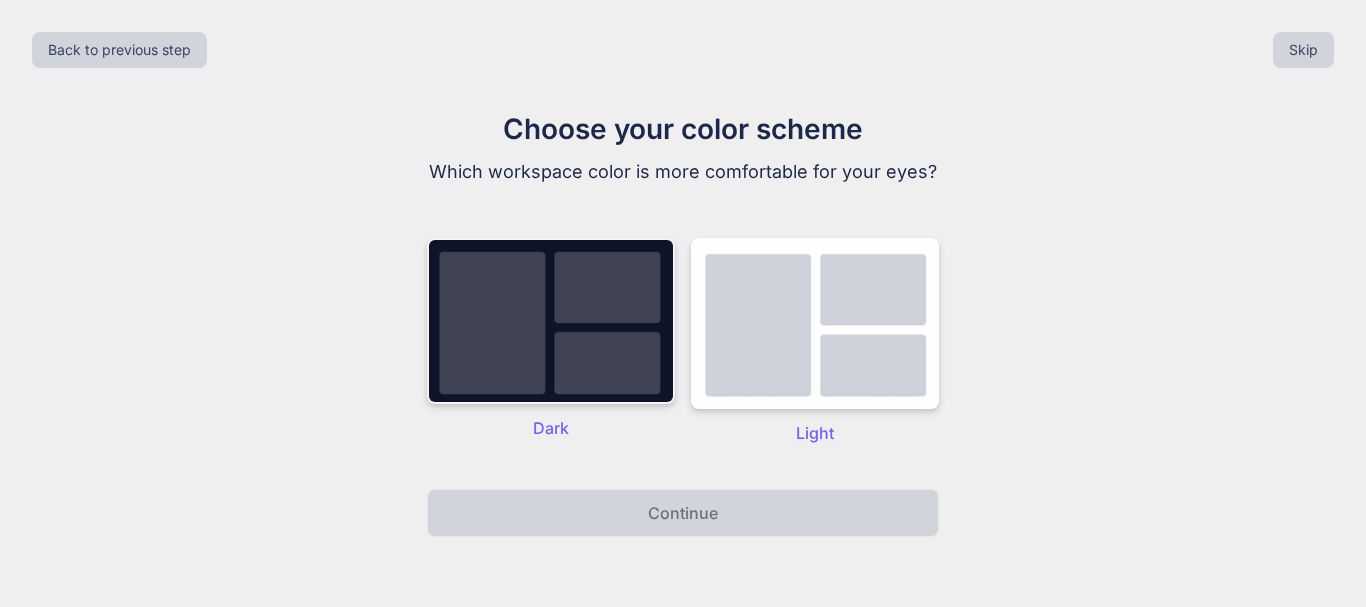 click at bounding box center (551, 321) 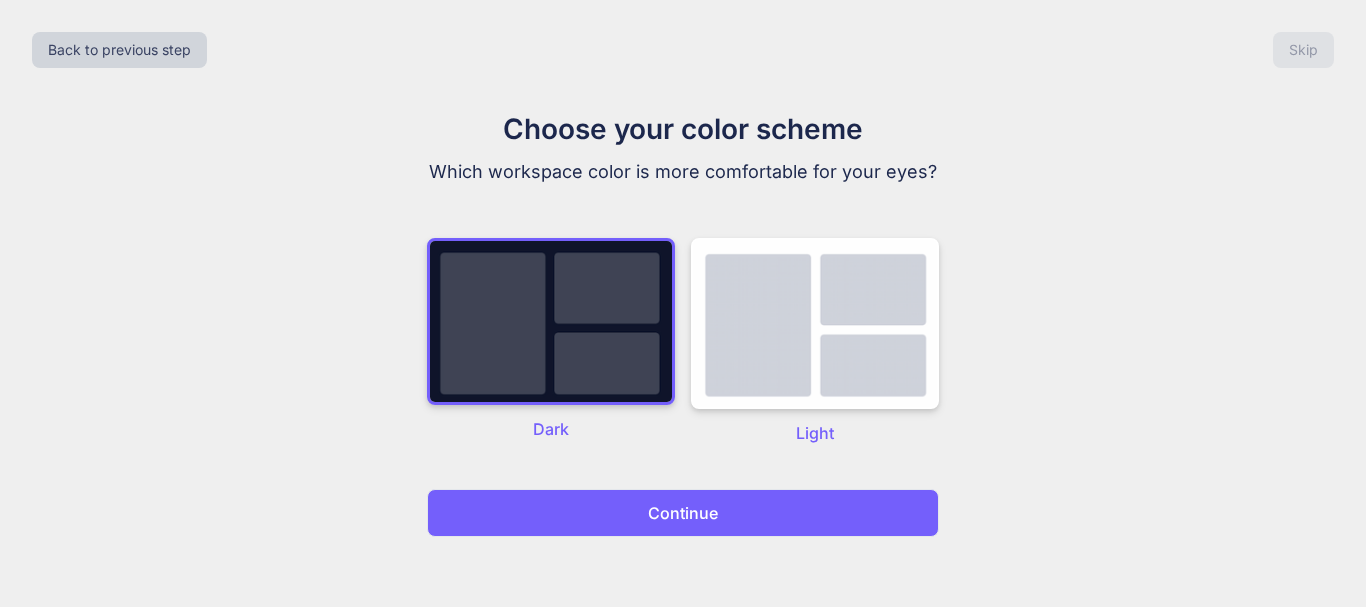 click on "Continue" at bounding box center (683, 513) 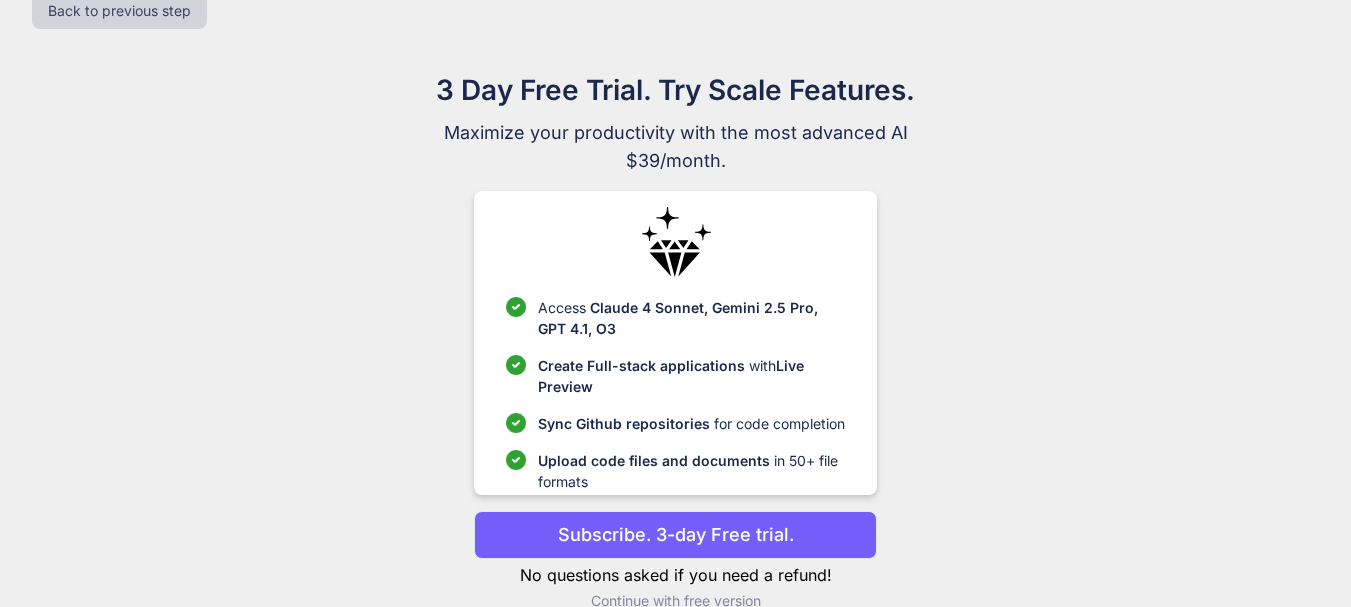 scroll, scrollTop: 75, scrollLeft: 0, axis: vertical 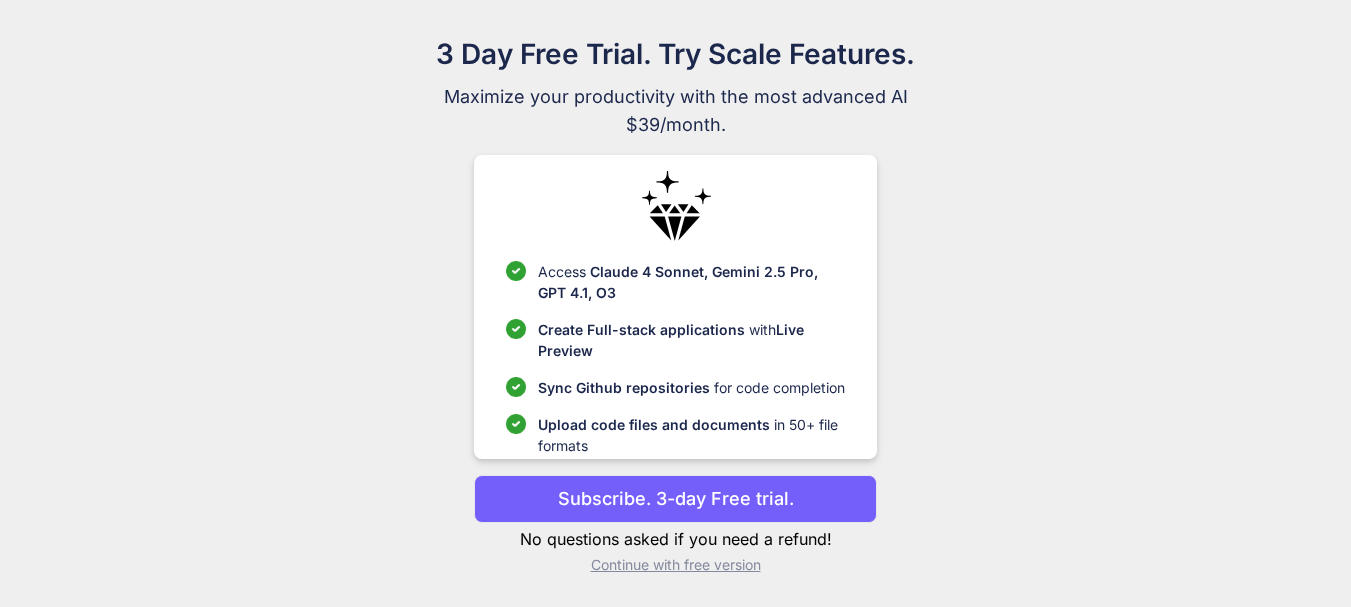 click on "Continue with free version" at bounding box center (675, 565) 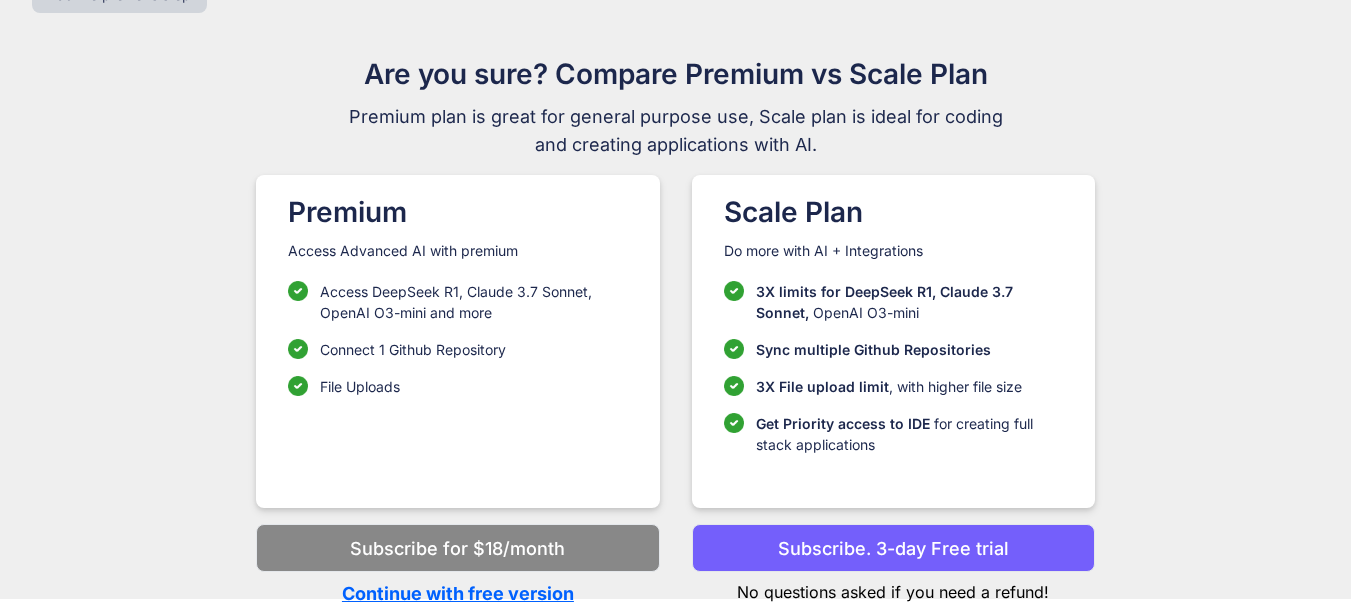 scroll, scrollTop: 55, scrollLeft: 0, axis: vertical 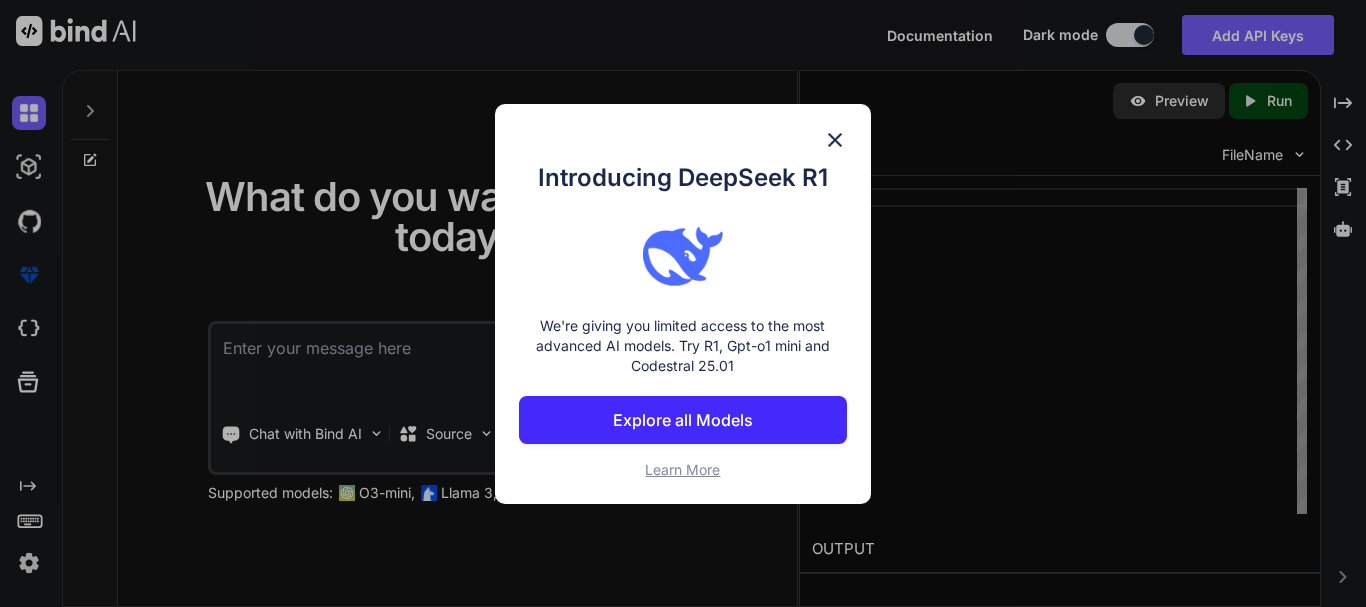 click at bounding box center (835, 140) 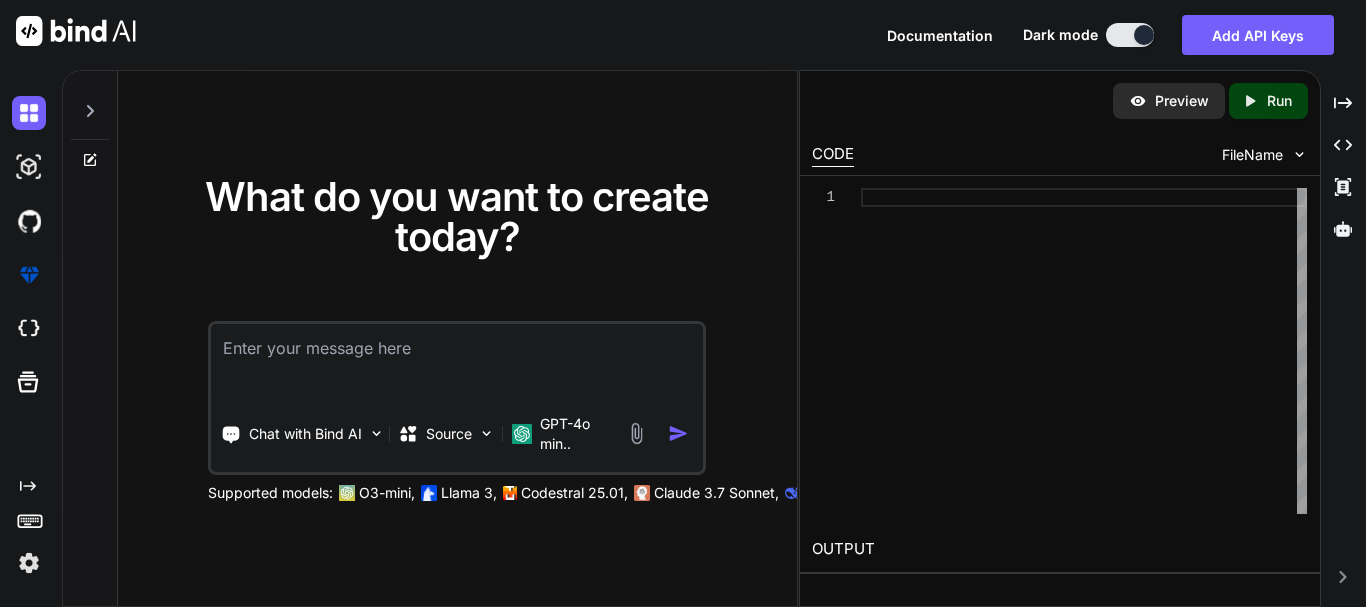click at bounding box center [457, 361] 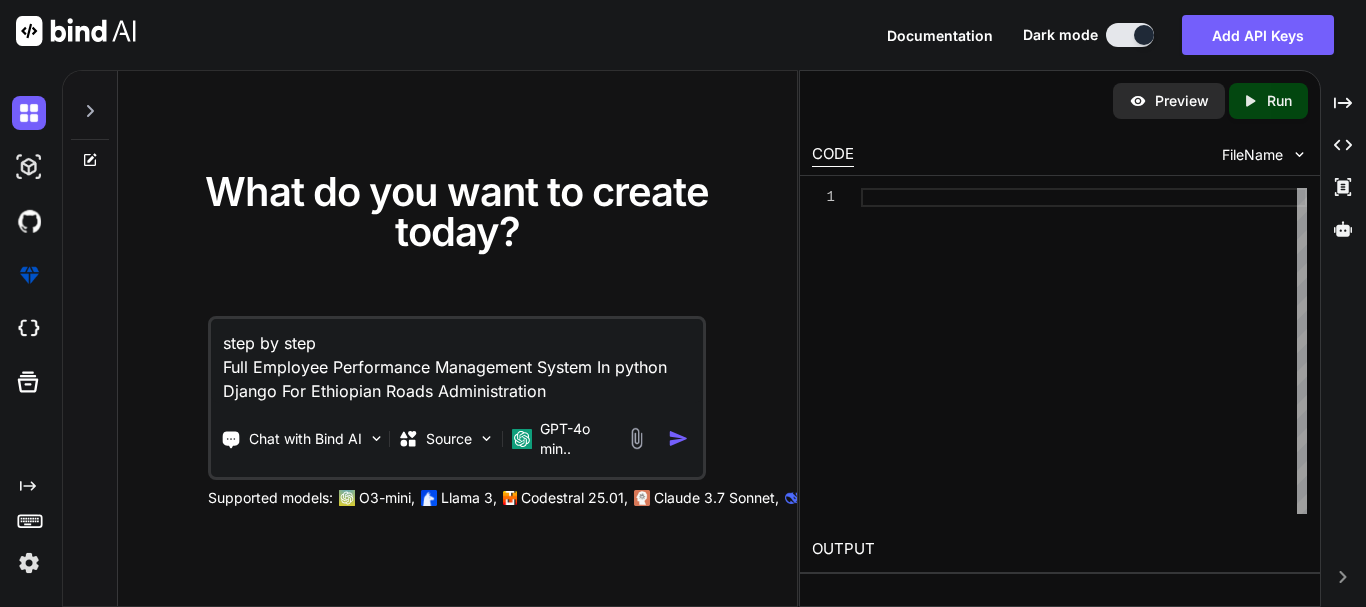 type on "step by step
Full Employee Performance Management System In python Django For Ethiopian Roads Administration" 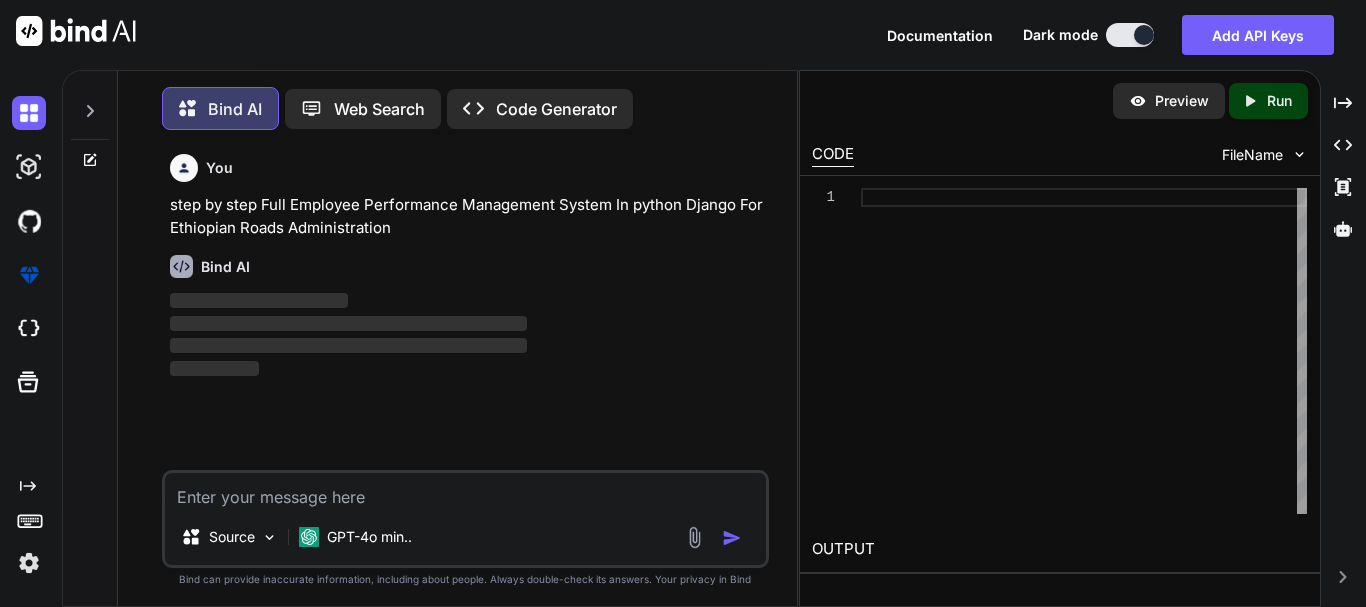 scroll, scrollTop: 10, scrollLeft: 0, axis: vertical 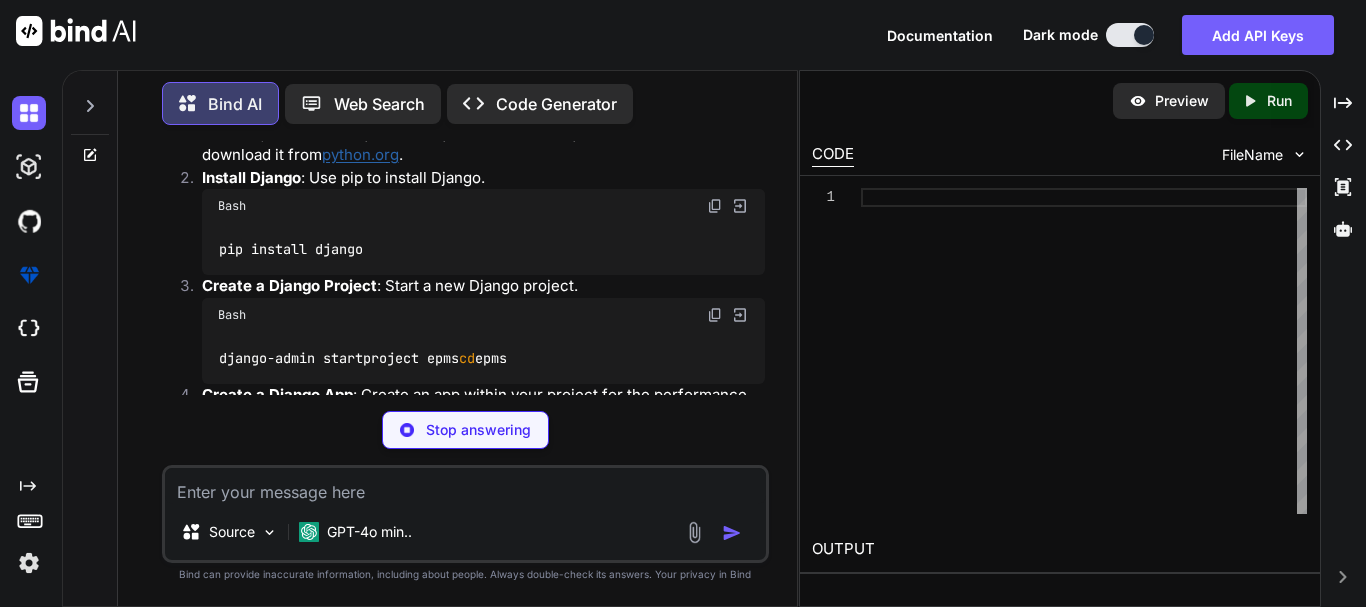 type on "x" 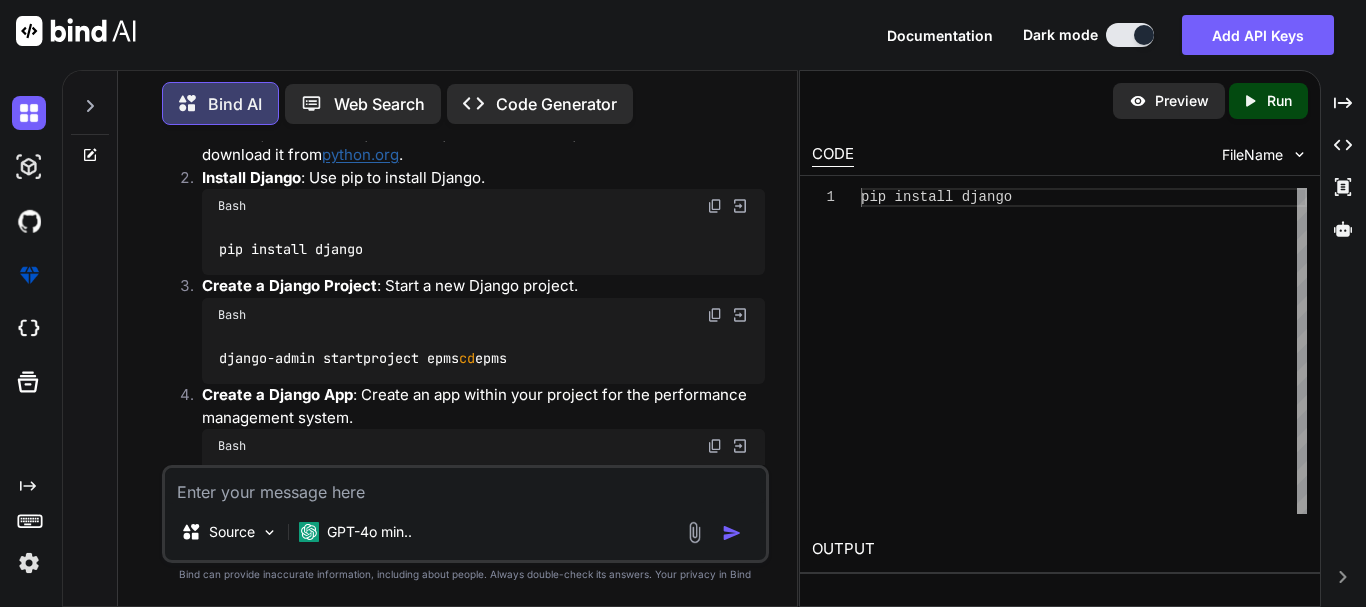 type on "x" 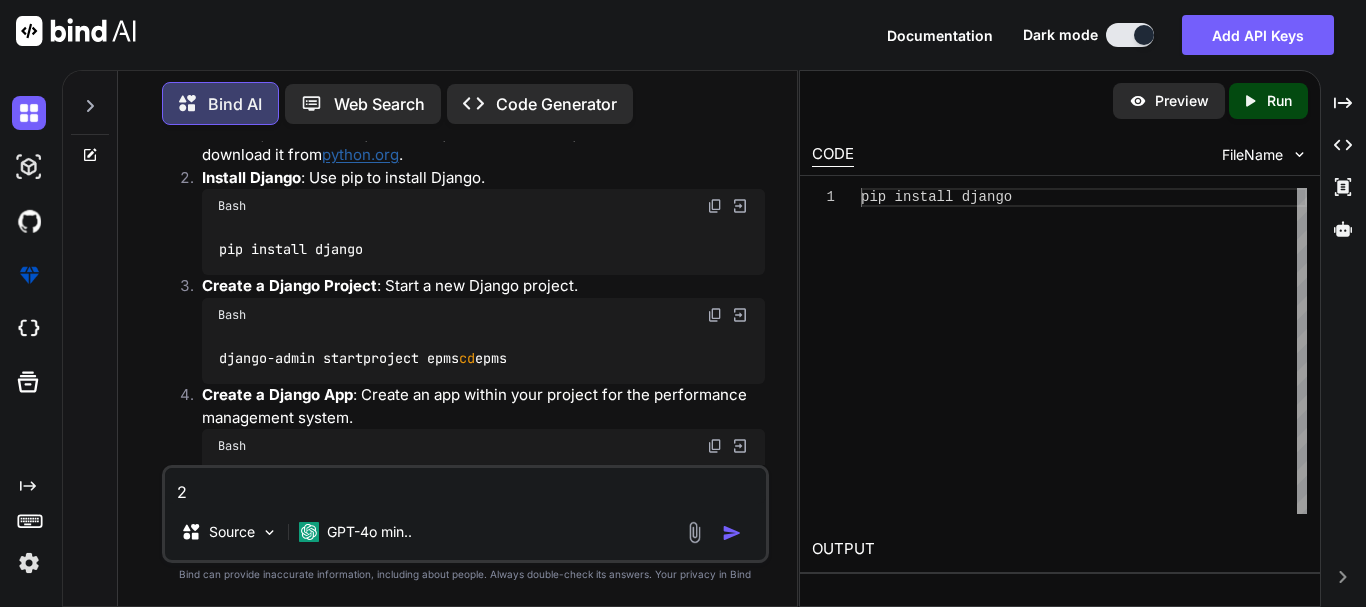 type on "2" 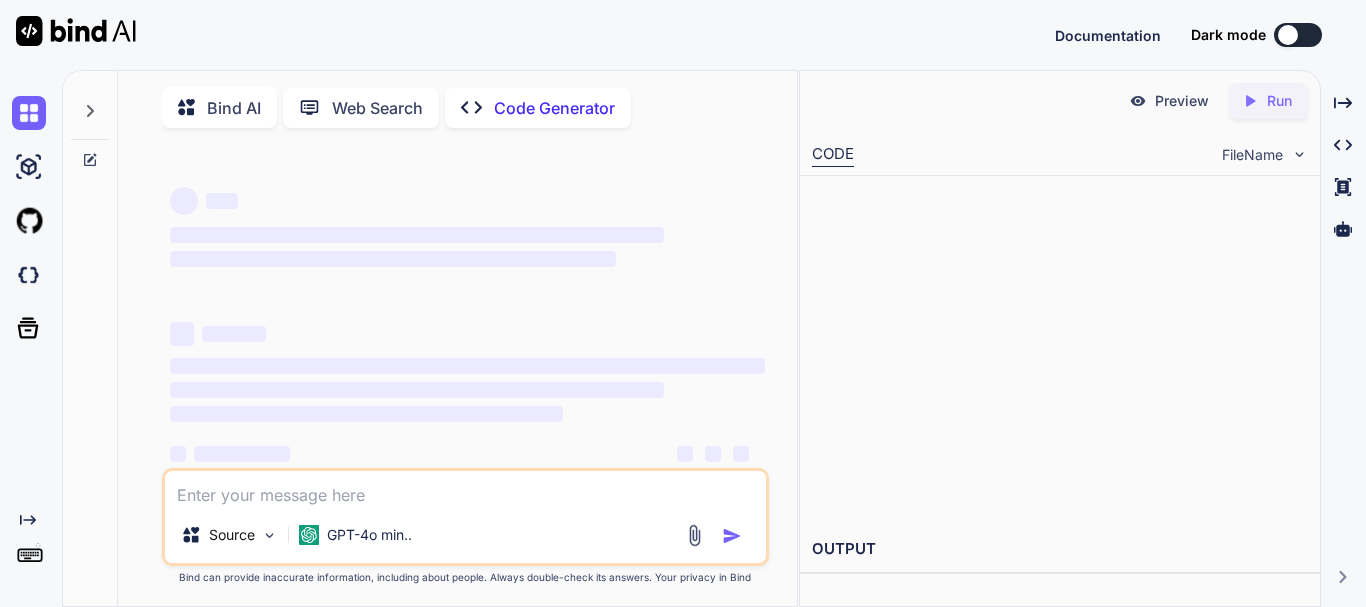scroll, scrollTop: 0, scrollLeft: 0, axis: both 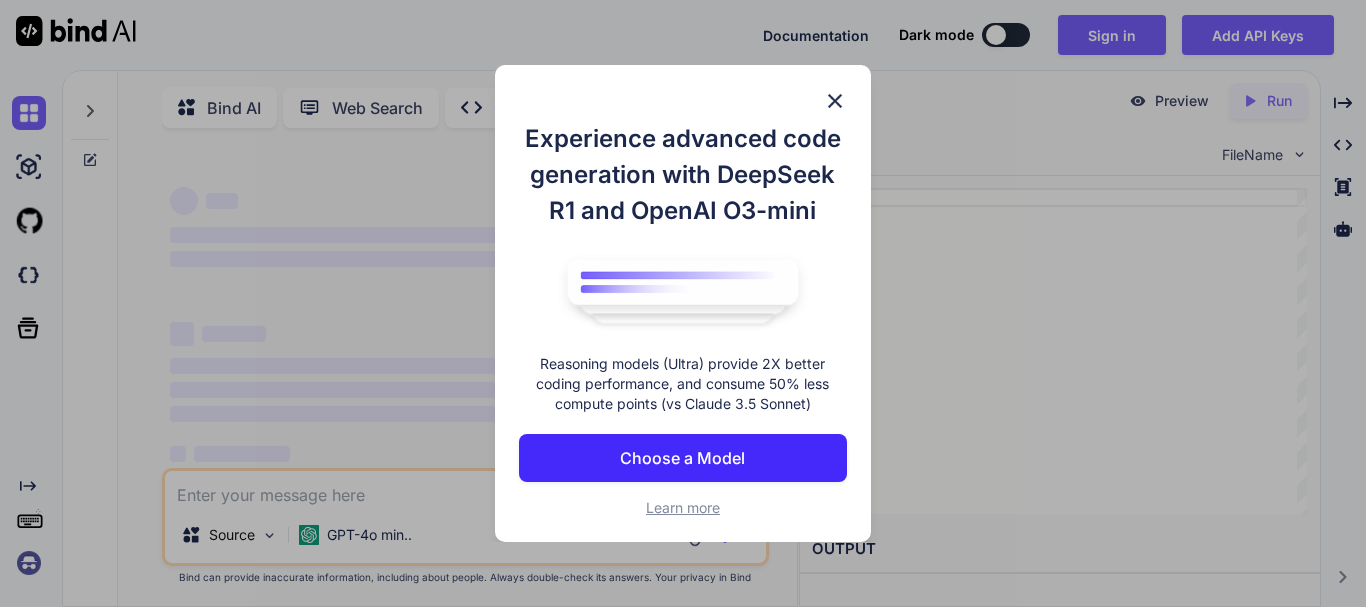 click at bounding box center [835, 101] 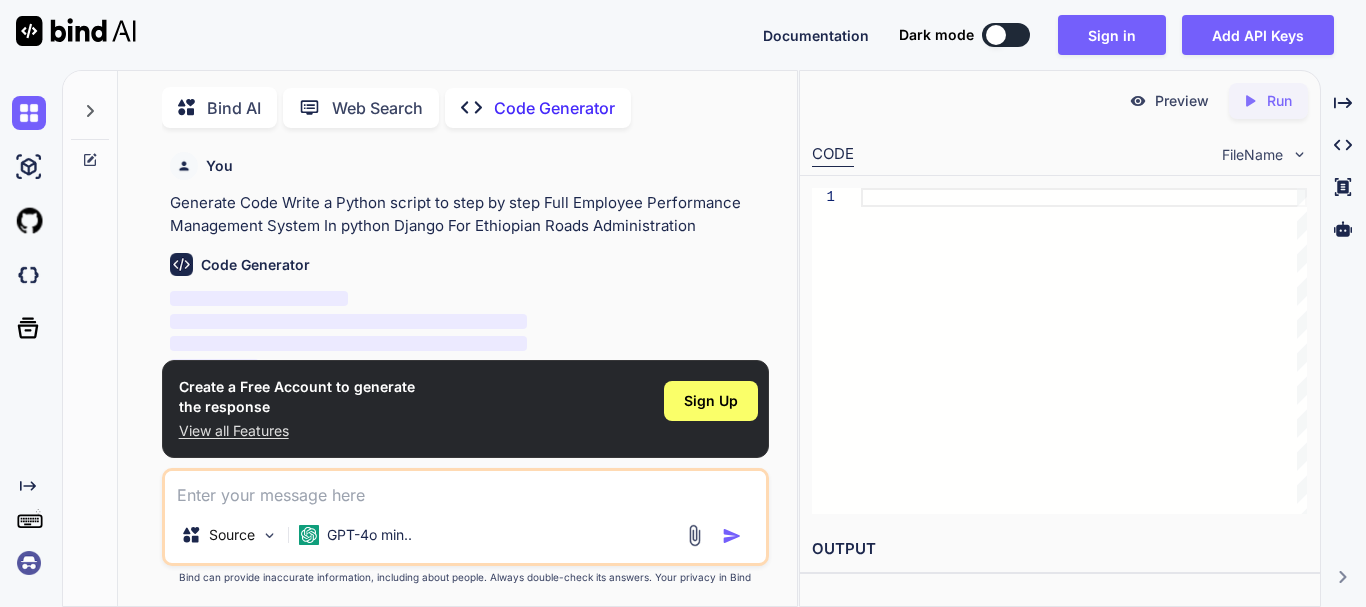 scroll, scrollTop: 8, scrollLeft: 0, axis: vertical 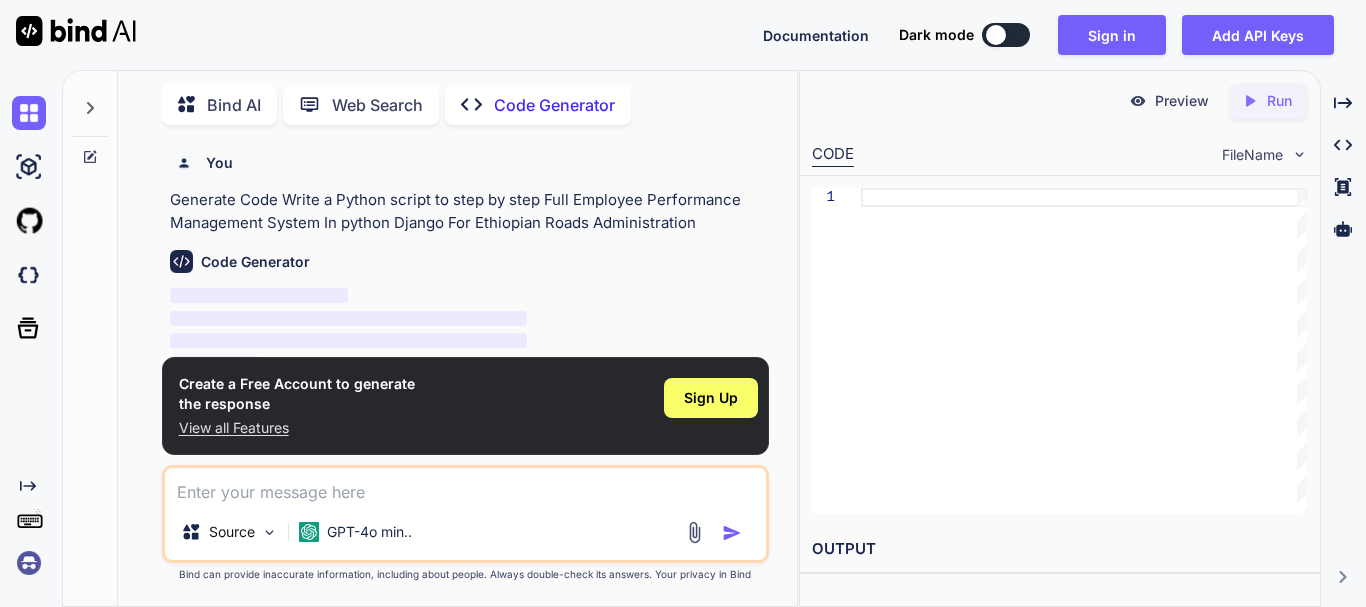 type on "x" 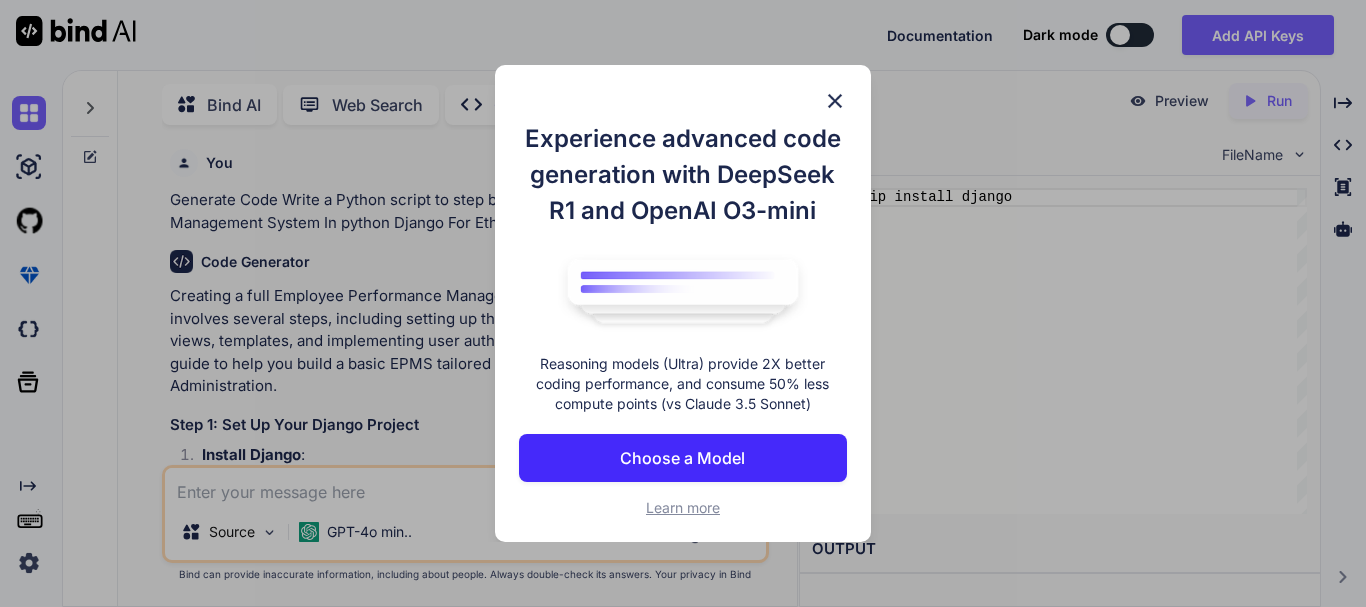 click at bounding box center [835, 101] 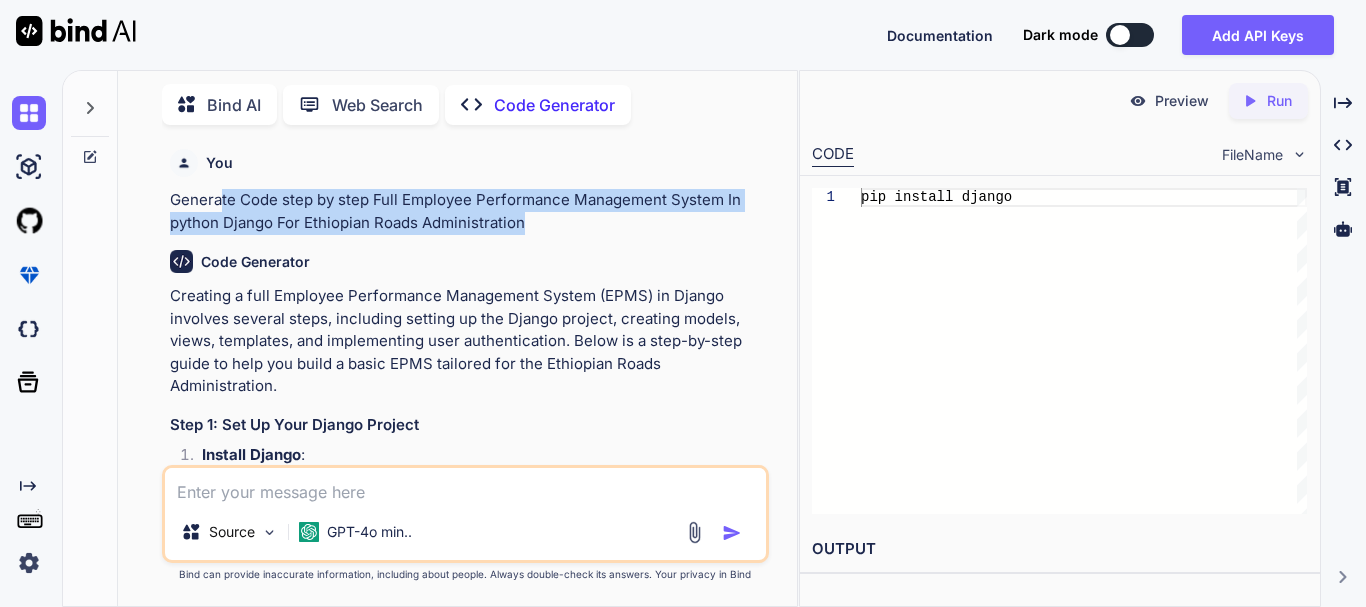 drag, startPoint x: 526, startPoint y: 221, endPoint x: 218, endPoint y: 202, distance: 308.58548 